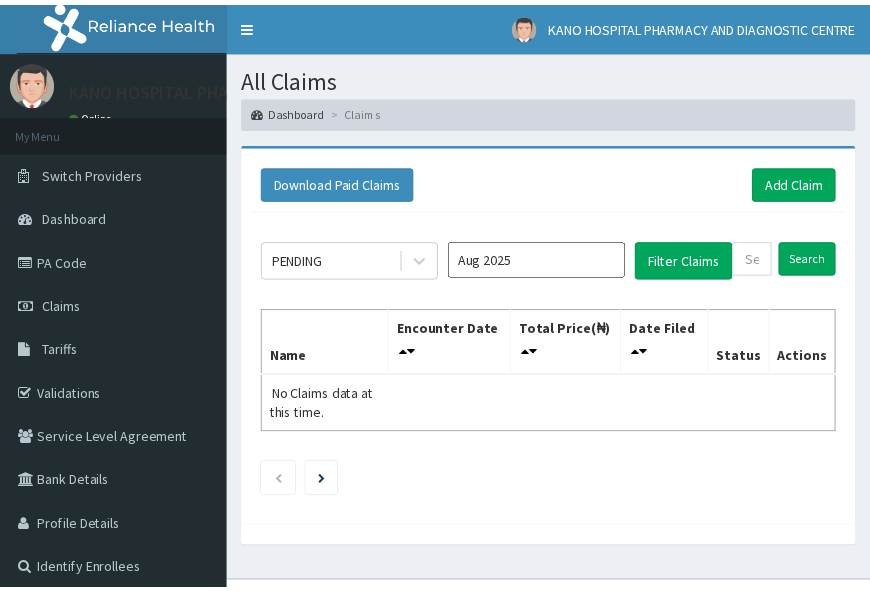 scroll, scrollTop: 0, scrollLeft: 0, axis: both 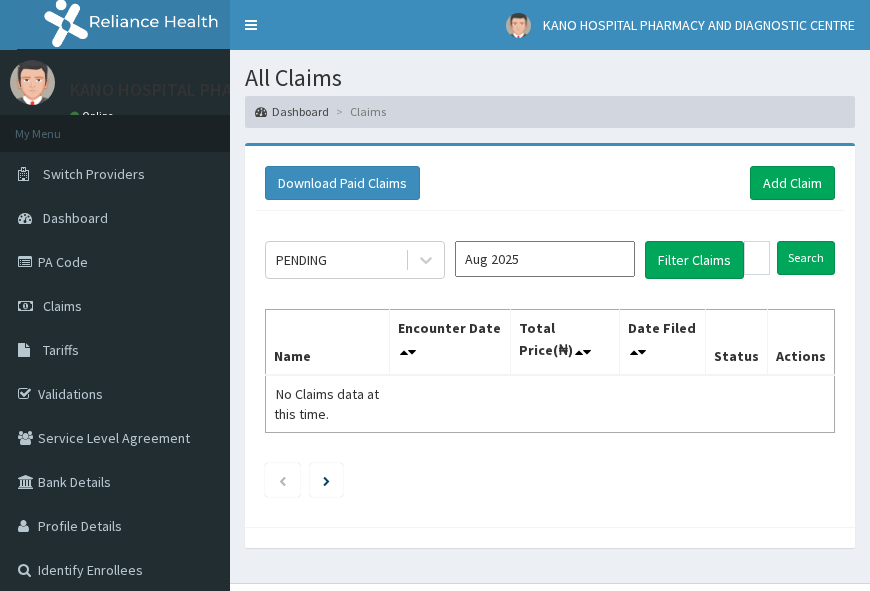 click on "Aug 2025" at bounding box center [545, 259] 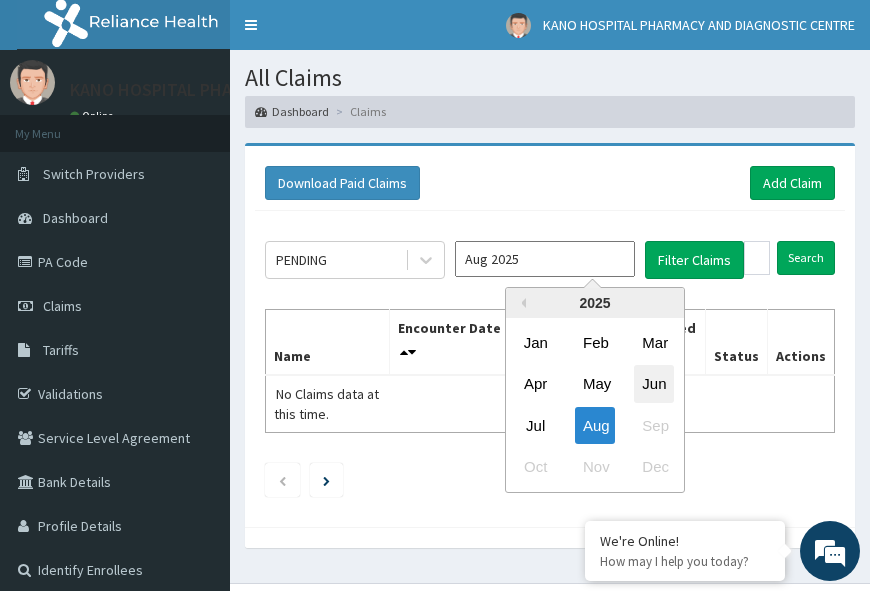 click on "Jun" at bounding box center (654, 383) 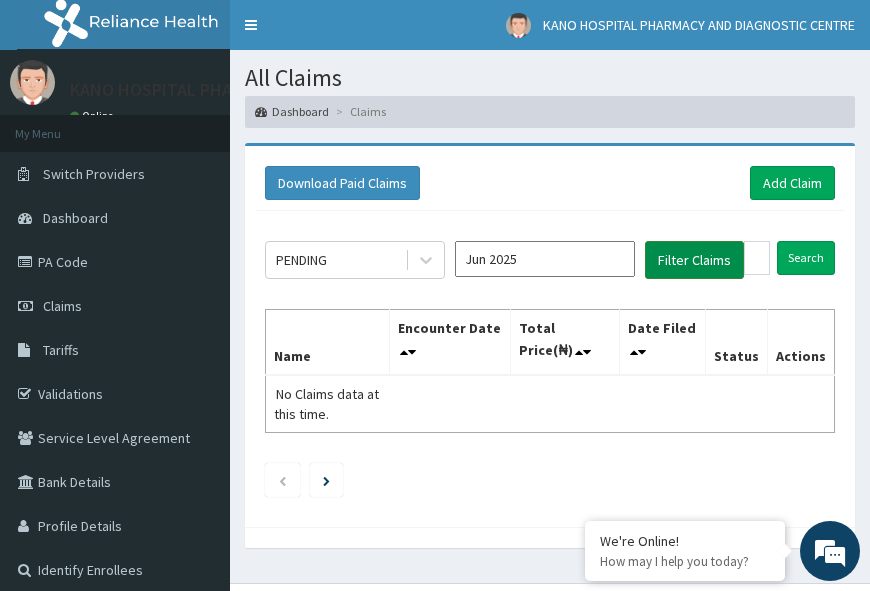 click on "Filter Claims" at bounding box center [694, 260] 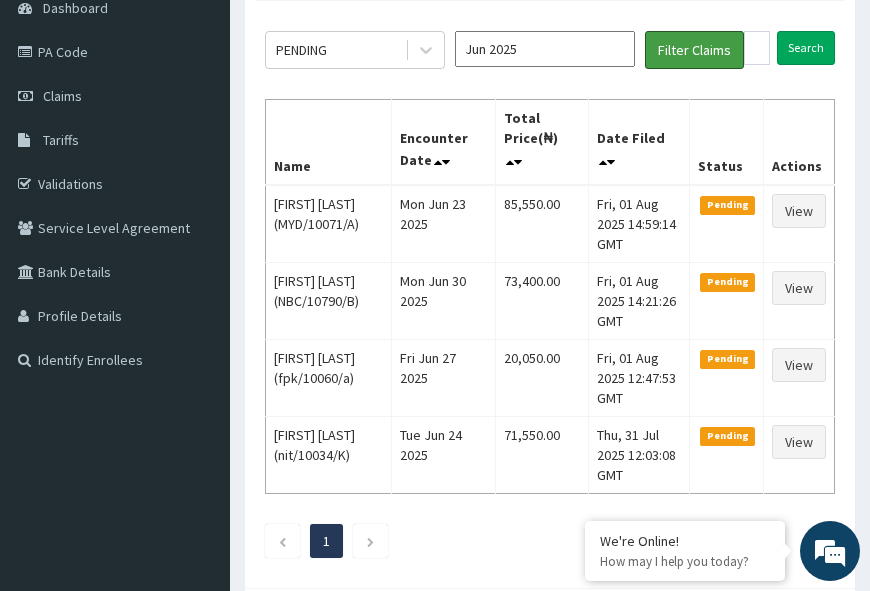 scroll, scrollTop: 272, scrollLeft: 0, axis: vertical 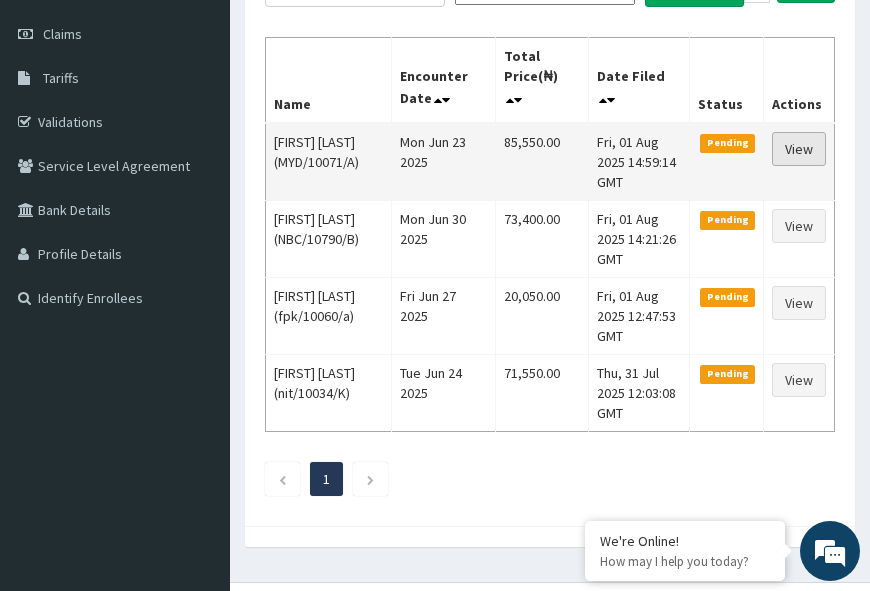 click on "View" at bounding box center (799, 149) 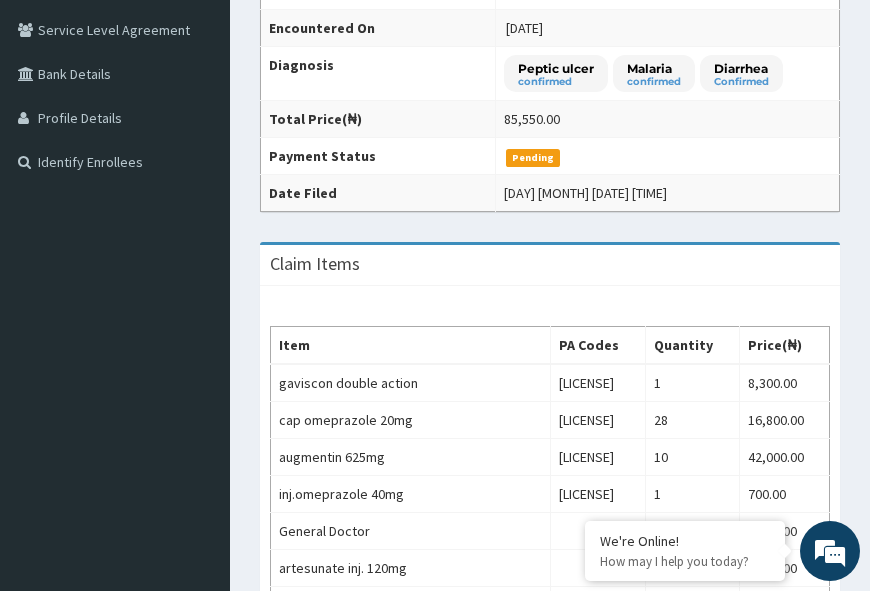 scroll, scrollTop: 0, scrollLeft: 0, axis: both 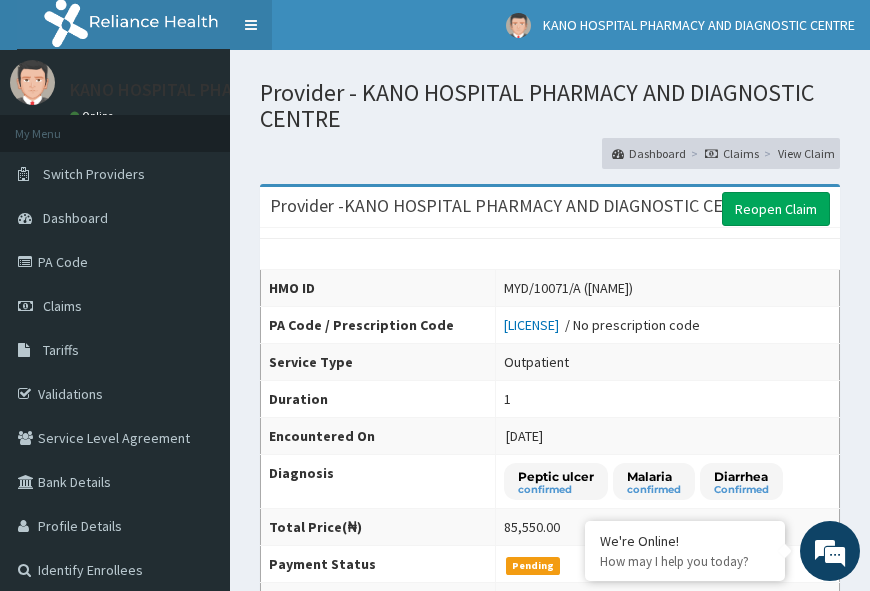click on "Toggle navigation" at bounding box center [251, 25] 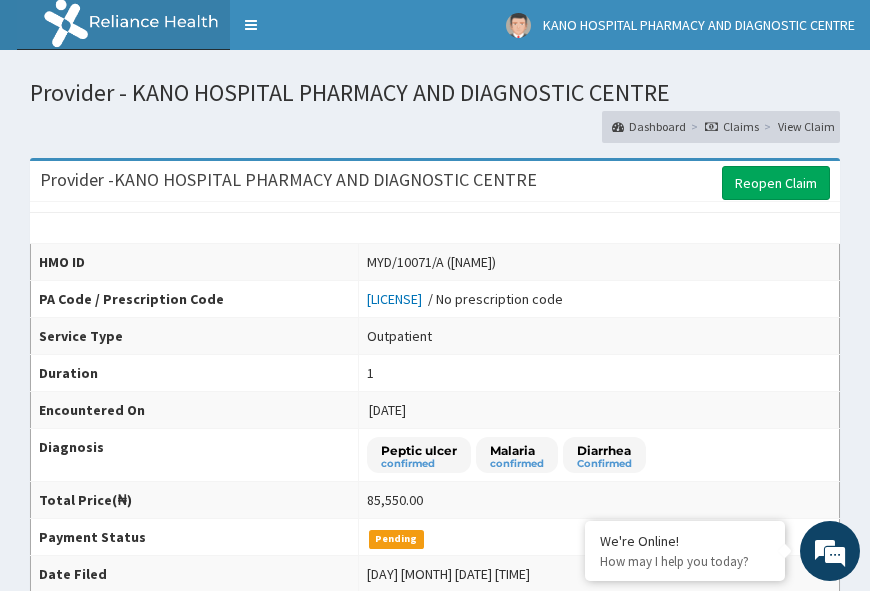 click on "Claims" at bounding box center [732, 126] 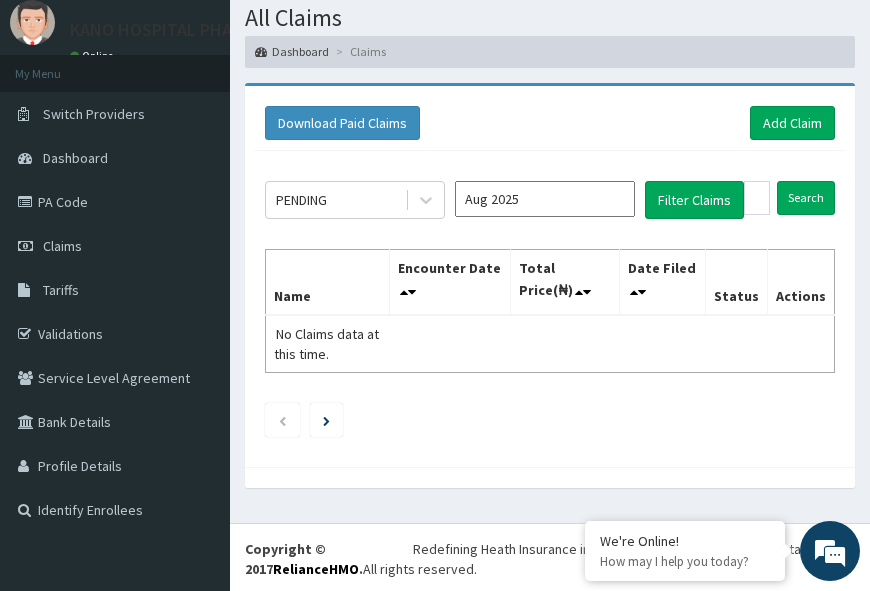 scroll, scrollTop: 60, scrollLeft: 0, axis: vertical 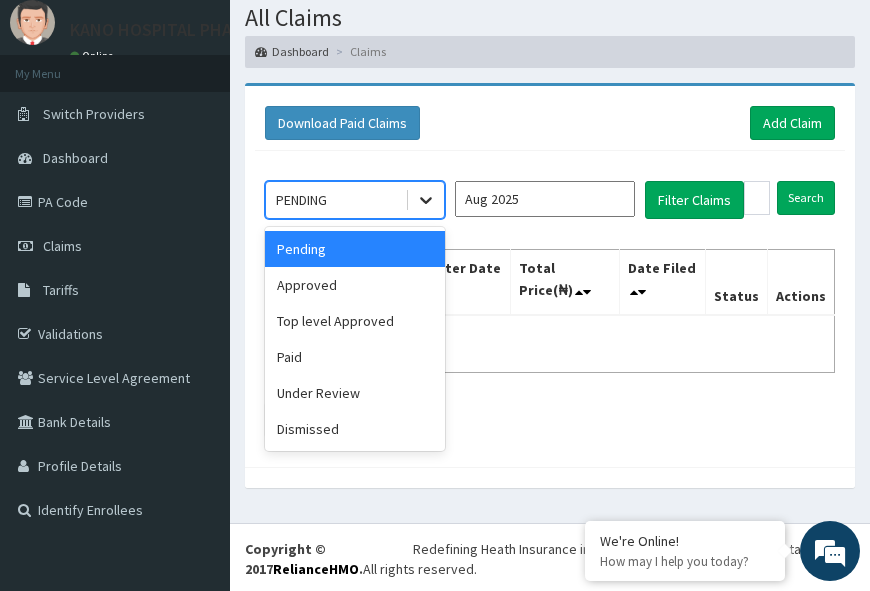 click 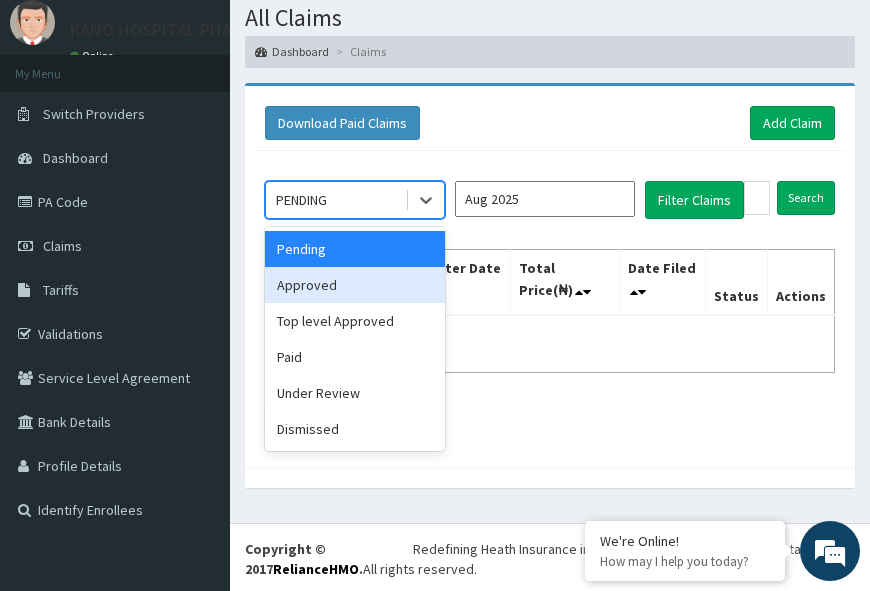click on "Approved" at bounding box center [355, 285] 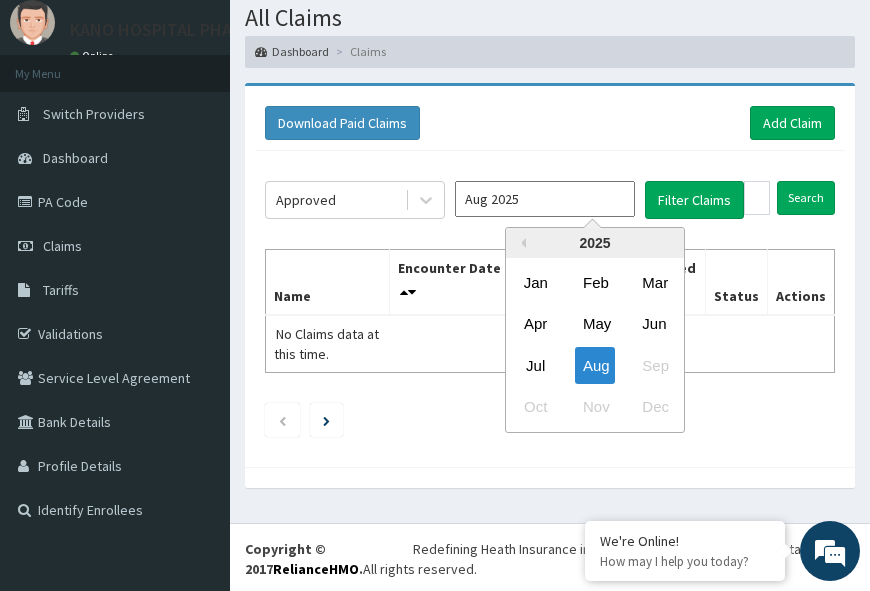 click on "Aug 2025" at bounding box center [545, 199] 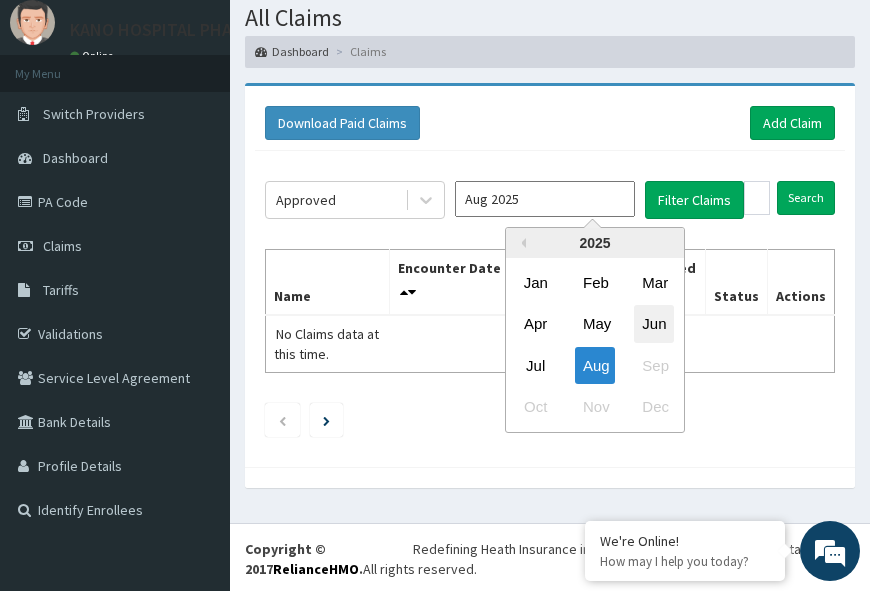 click on "Jun" at bounding box center (654, 323) 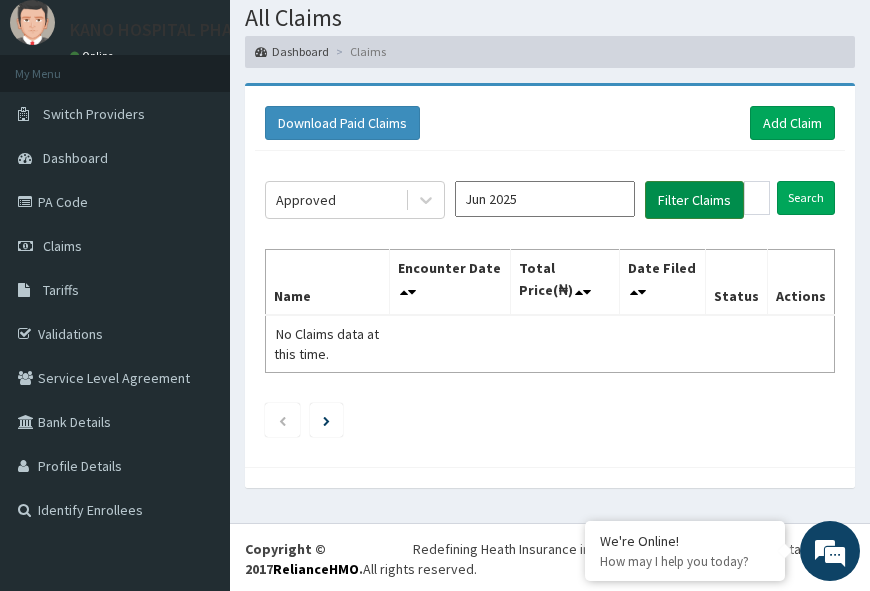 click on "Filter Claims" at bounding box center [694, 200] 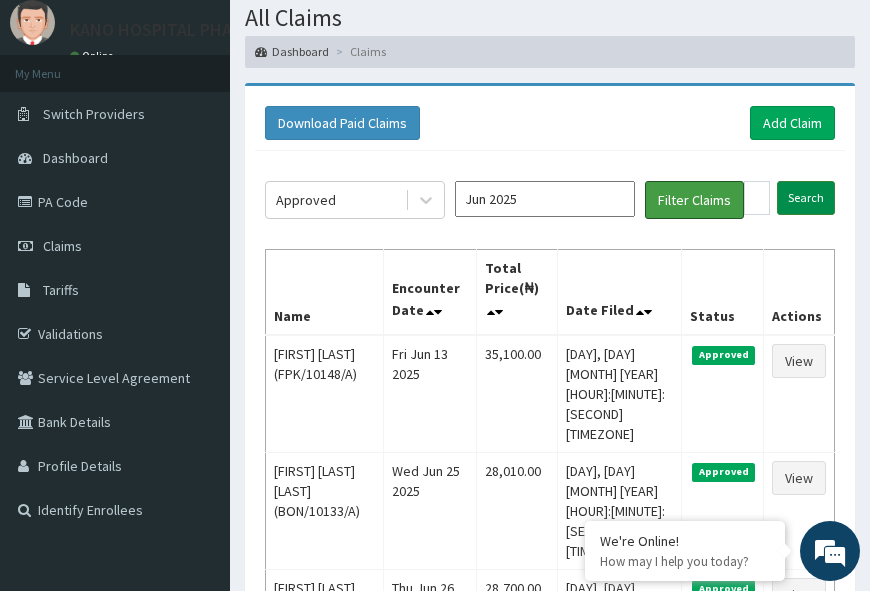 scroll, scrollTop: 0, scrollLeft: 0, axis: both 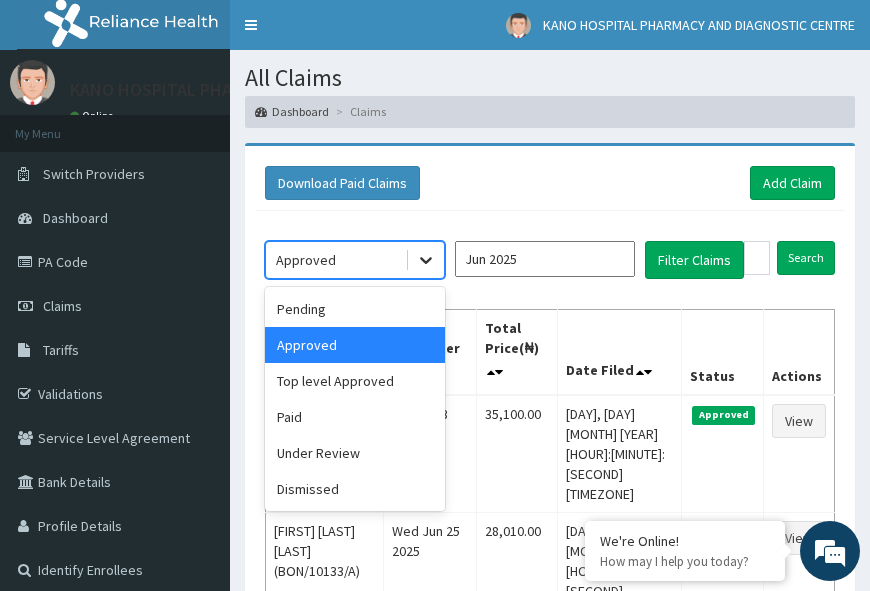 click 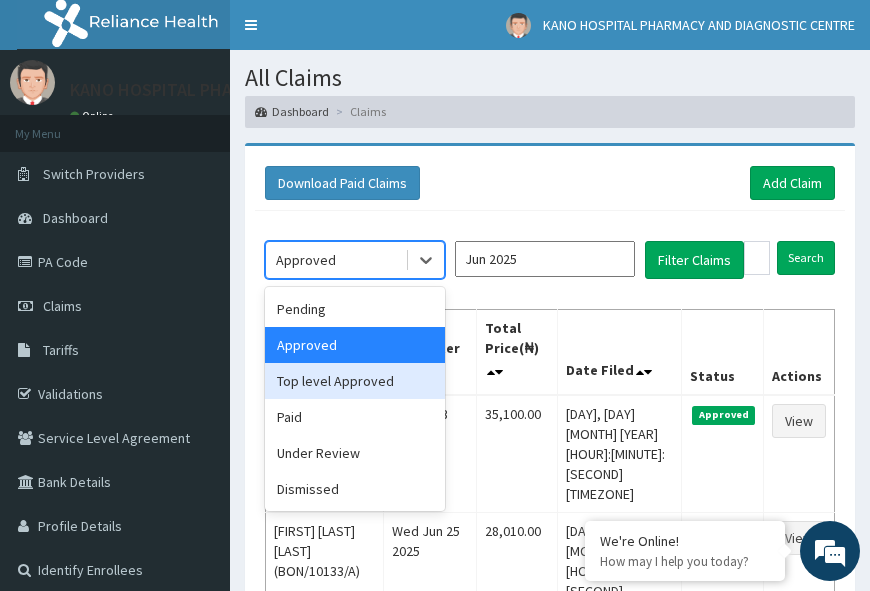click on "Top level Approved" at bounding box center [355, 381] 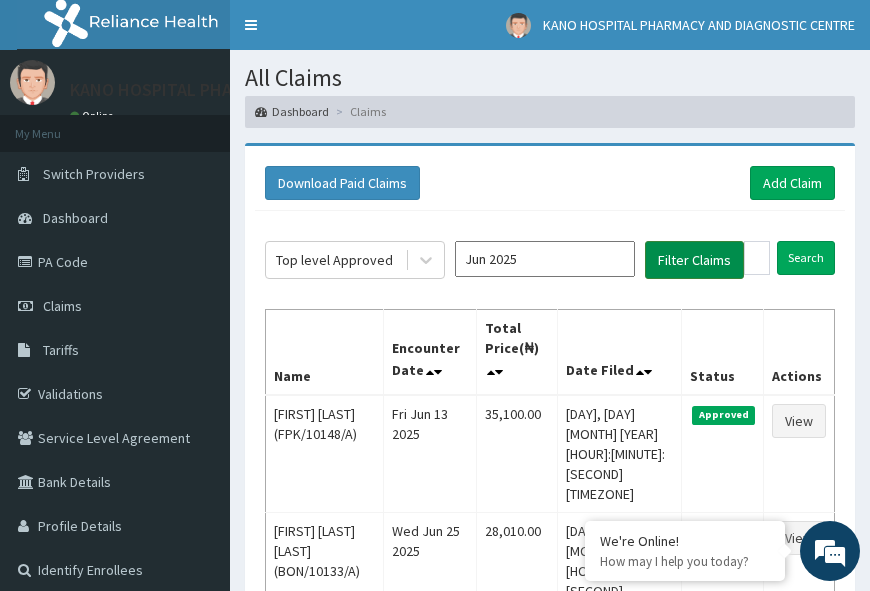 click on "Filter Claims" at bounding box center [694, 260] 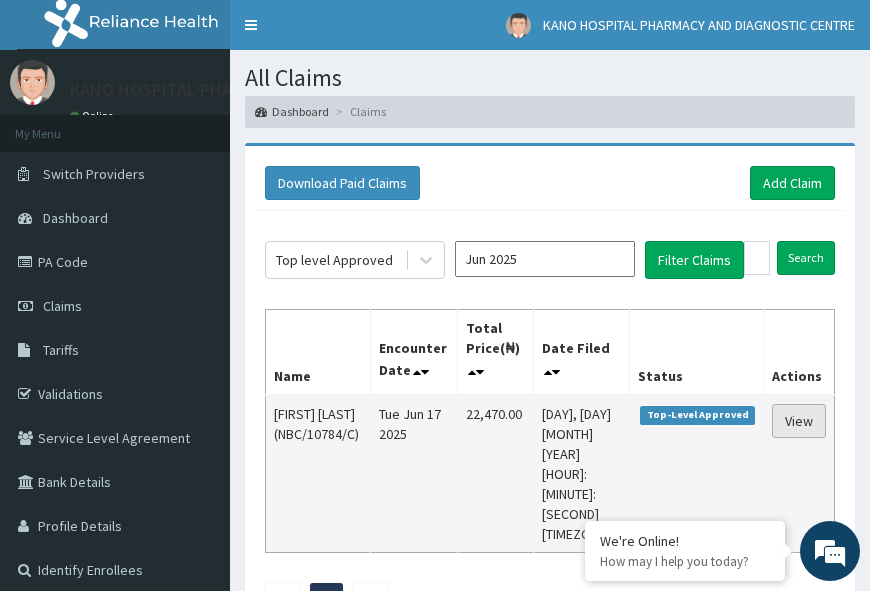 click on "View" at bounding box center [799, 421] 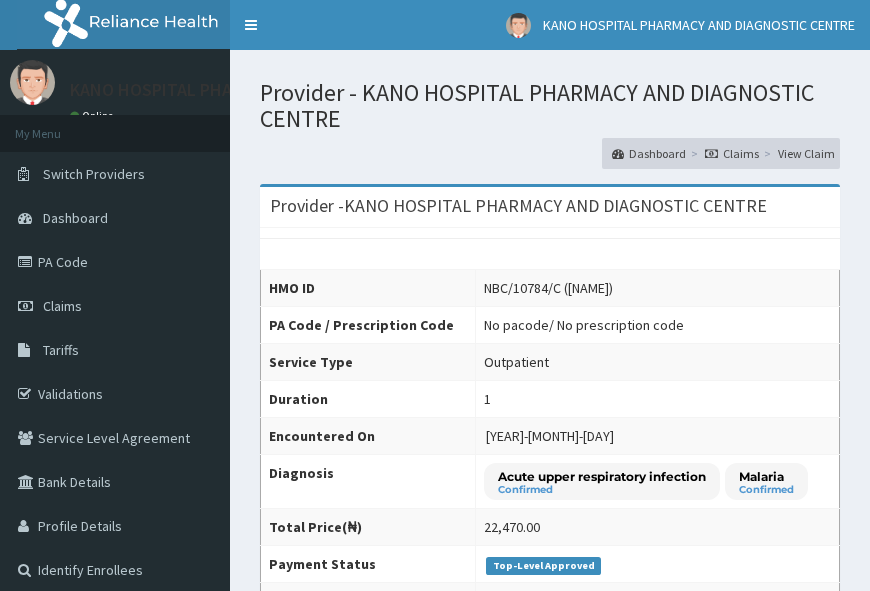 scroll, scrollTop: 0, scrollLeft: 0, axis: both 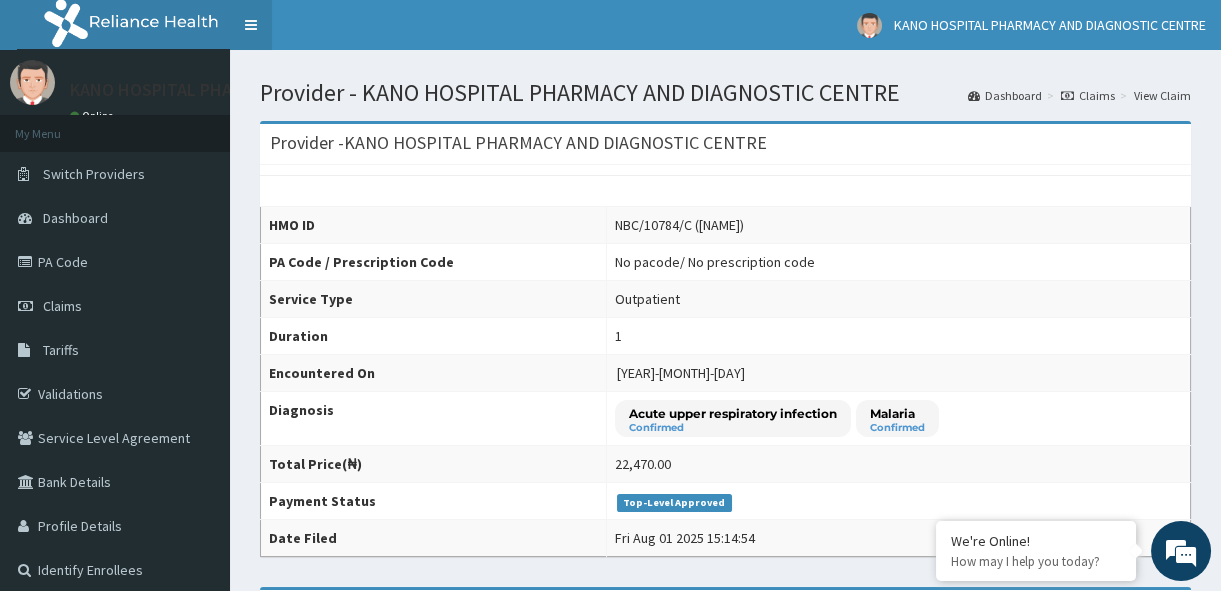 click on "Toggle navigation" at bounding box center [251, 25] 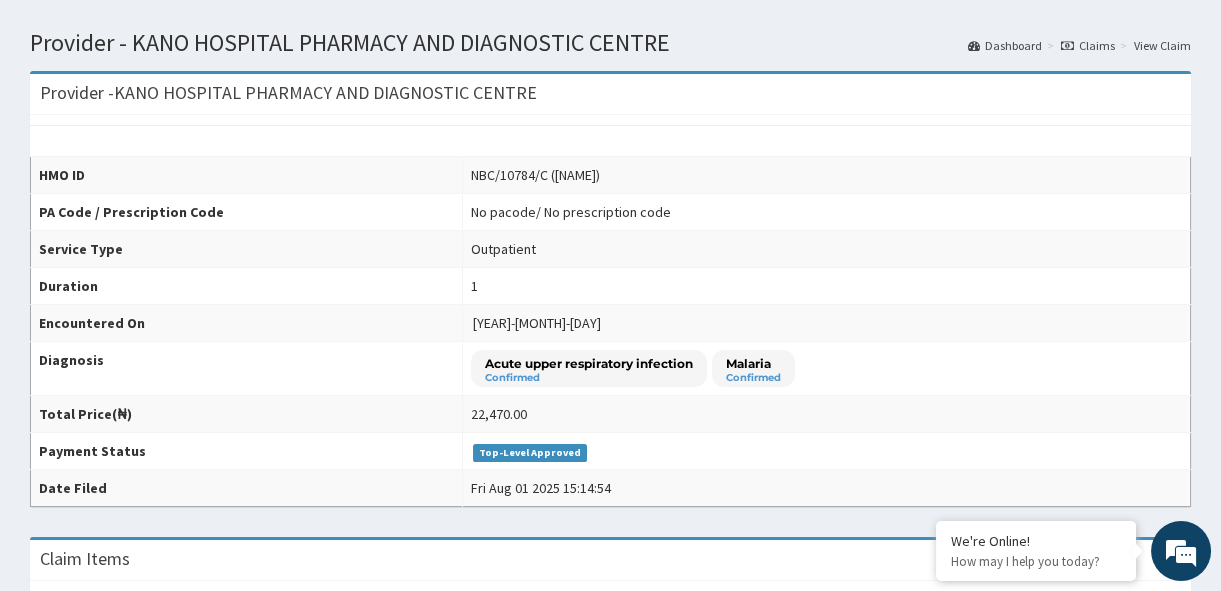 scroll, scrollTop: 0, scrollLeft: 0, axis: both 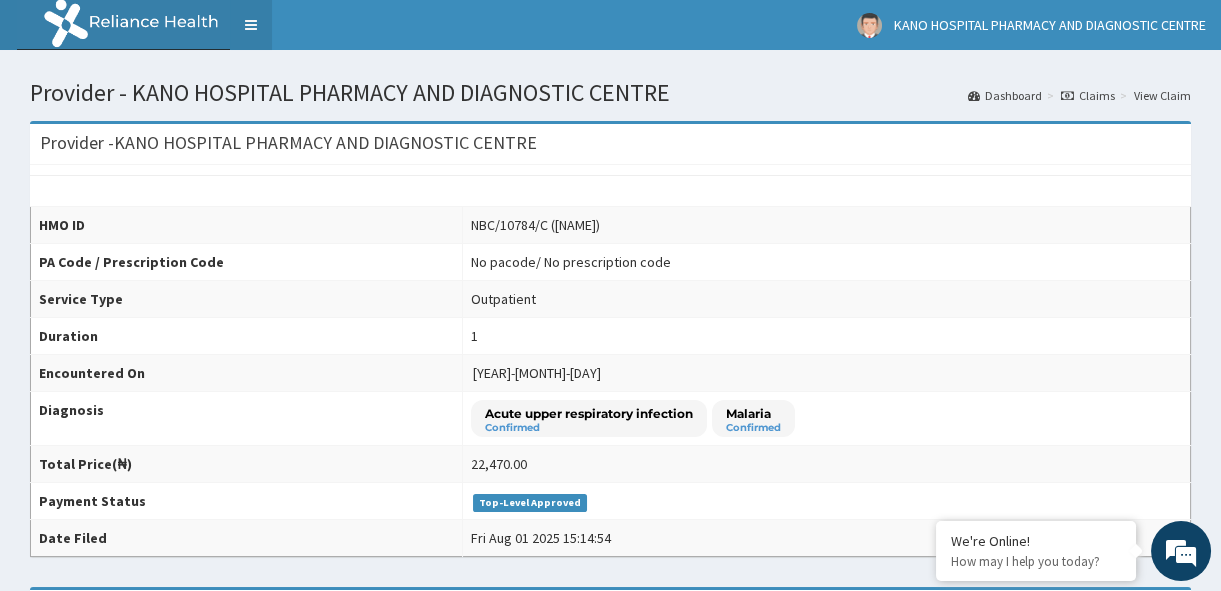 click on "Toggle navigation" at bounding box center (251, 25) 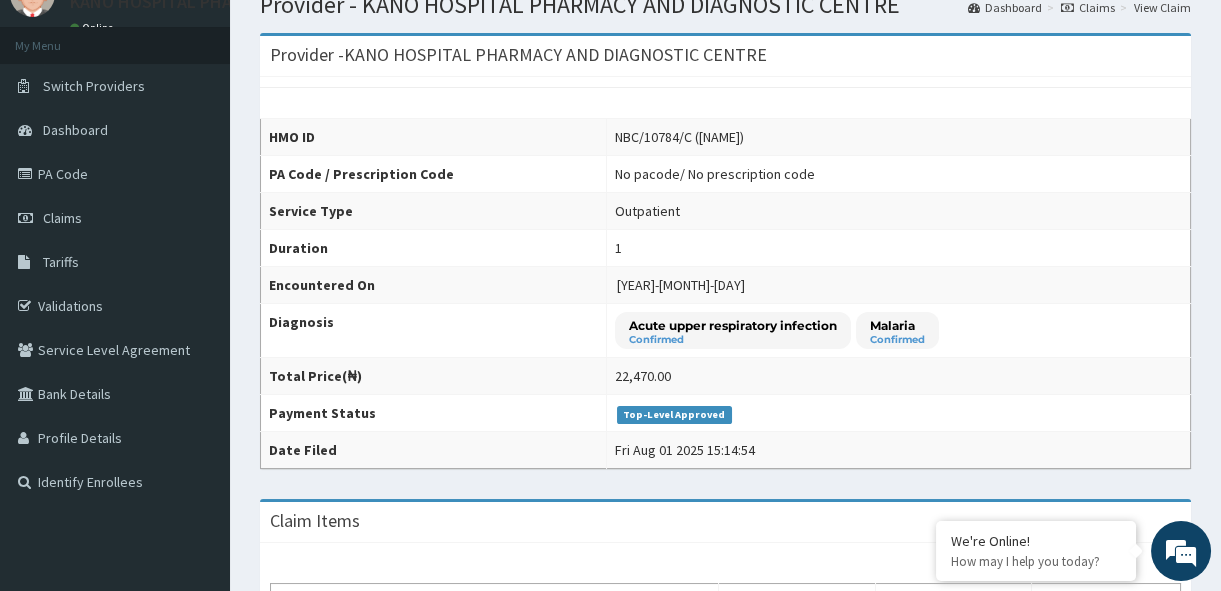 scroll, scrollTop: 0, scrollLeft: 0, axis: both 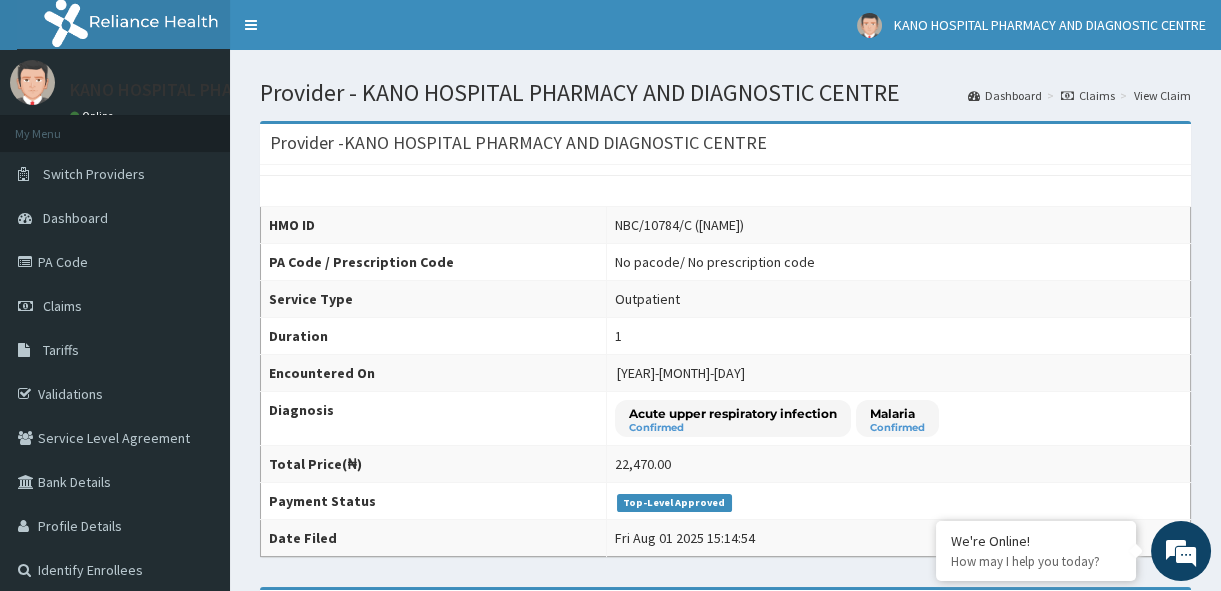 click on "HMO ID NBC/10784/C (Aisha Fudaiku) PA Code / Prescription Code No pacode / No prescription code Service Type Outpatient Duration 1 Encountered On 2025-06-17 Diagnosis Acute upper respiratory infection Confirmed Malaria Confirmed Total Price(₦) 22,470.00 Payment Status Top-Level Approved Date Filed Fri Aug 01 2025 15:14:54" at bounding box center [725, 361] 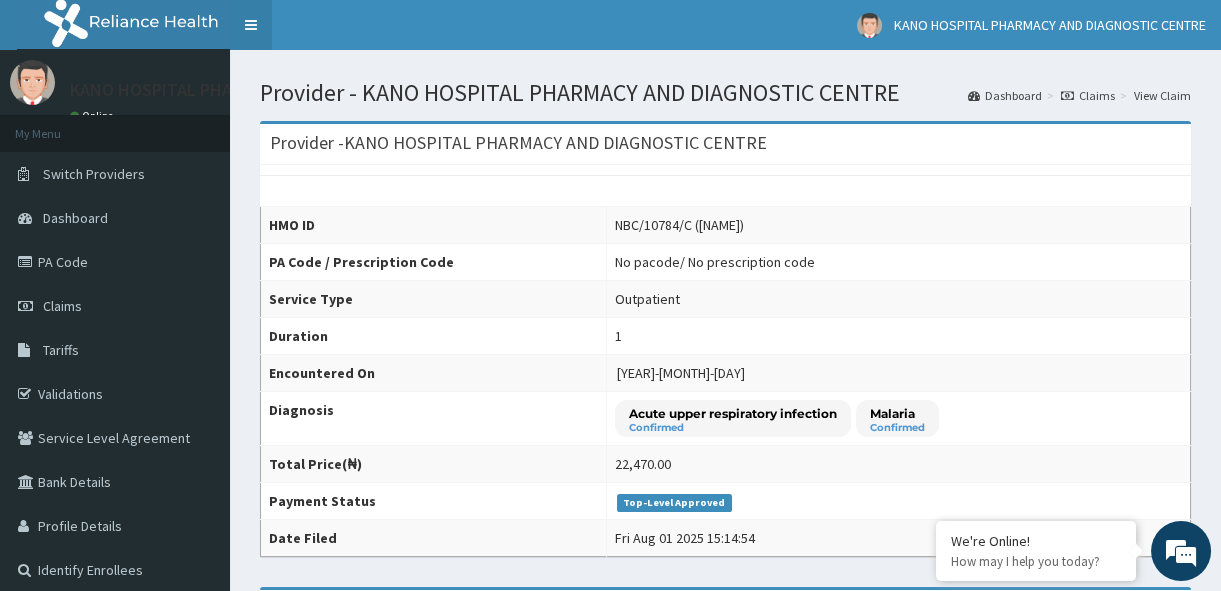 click on "Toggle navigation" at bounding box center (251, 25) 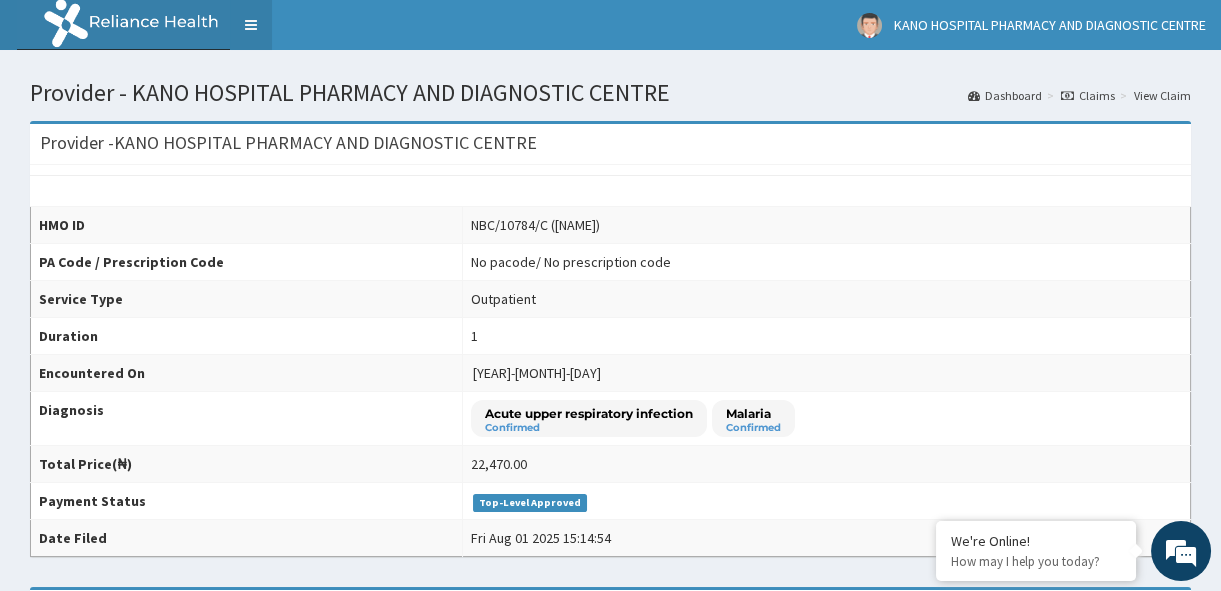 click on "Toggle navigation" at bounding box center [251, 25] 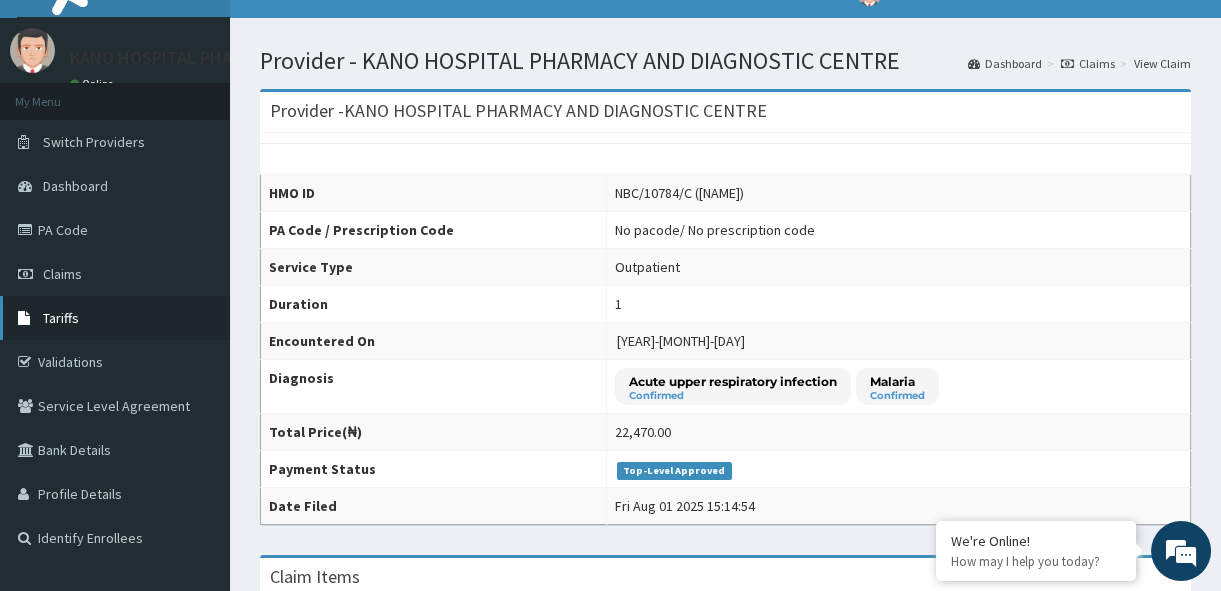 scroll, scrollTop: 0, scrollLeft: 0, axis: both 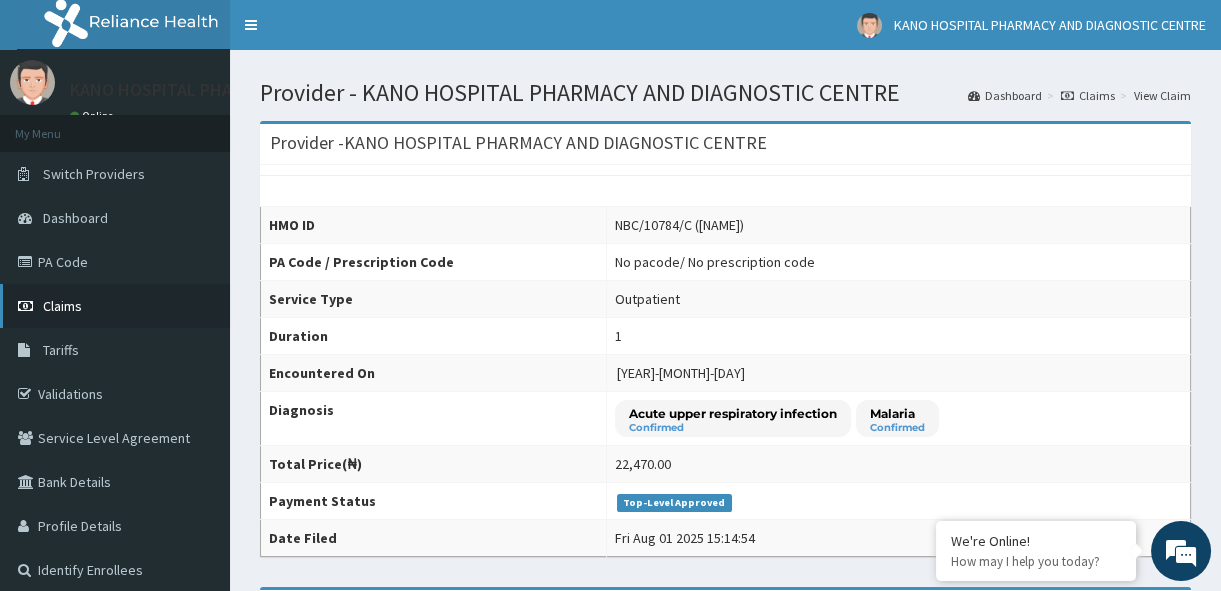 click on "Claims" at bounding box center (62, 306) 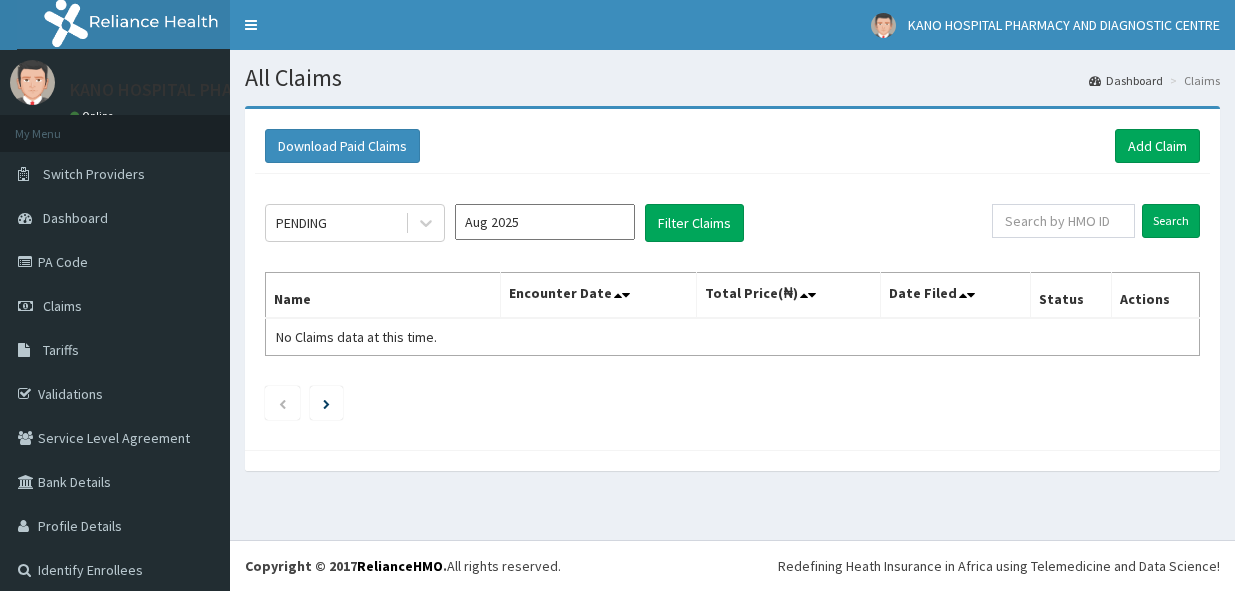 scroll, scrollTop: 0, scrollLeft: 0, axis: both 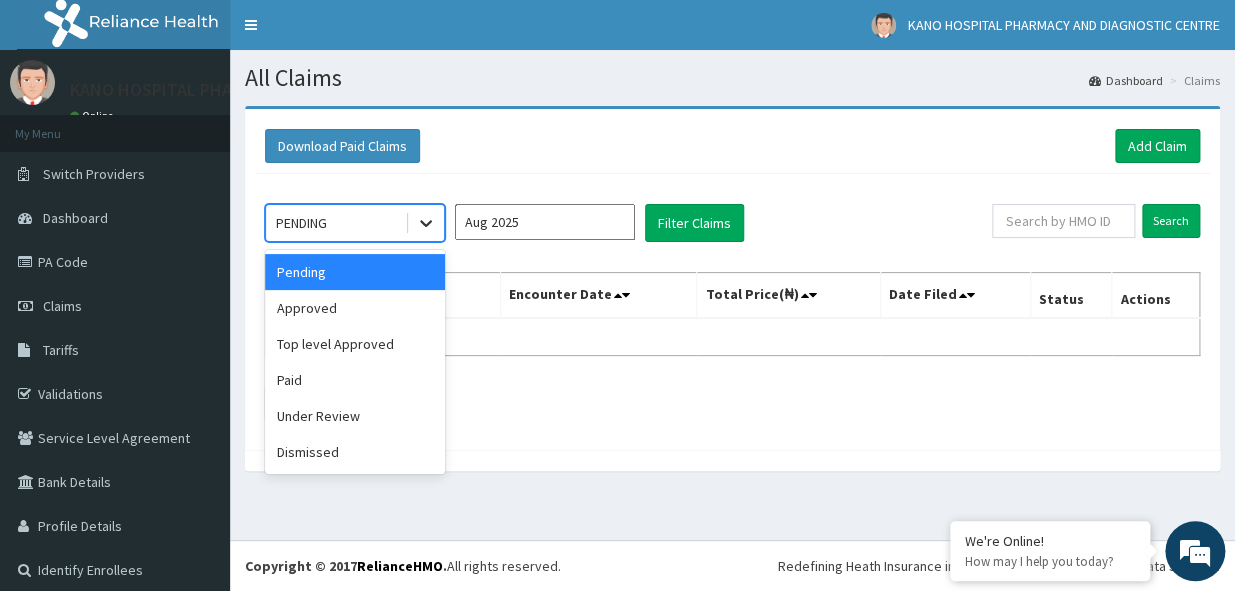 click 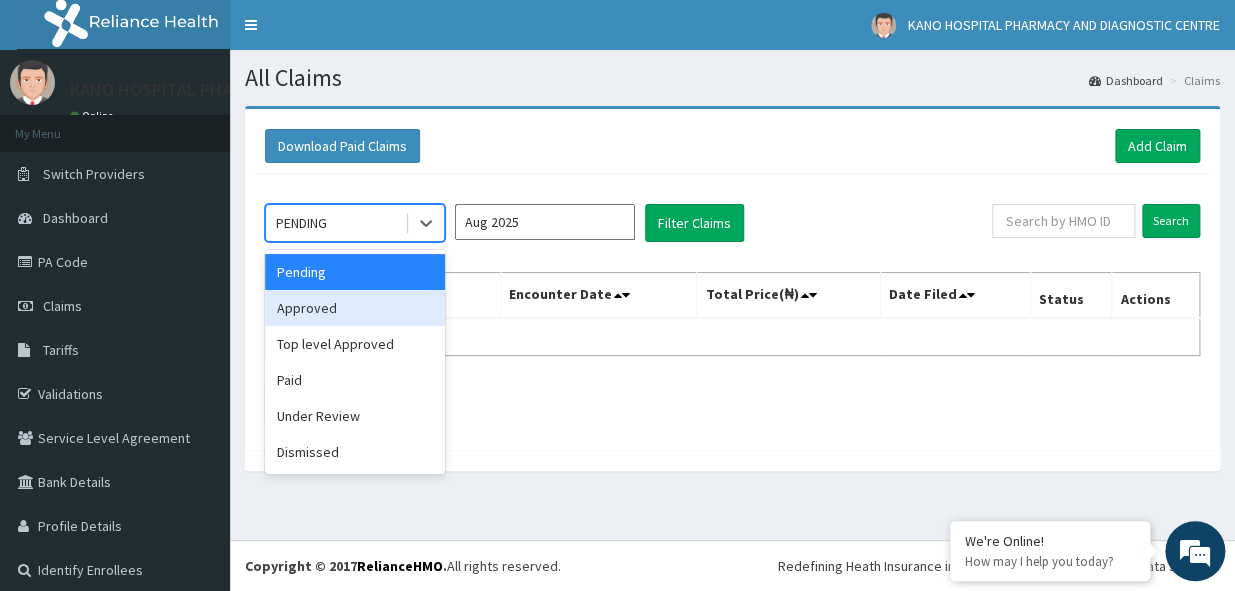 click on "Approved" at bounding box center (355, 308) 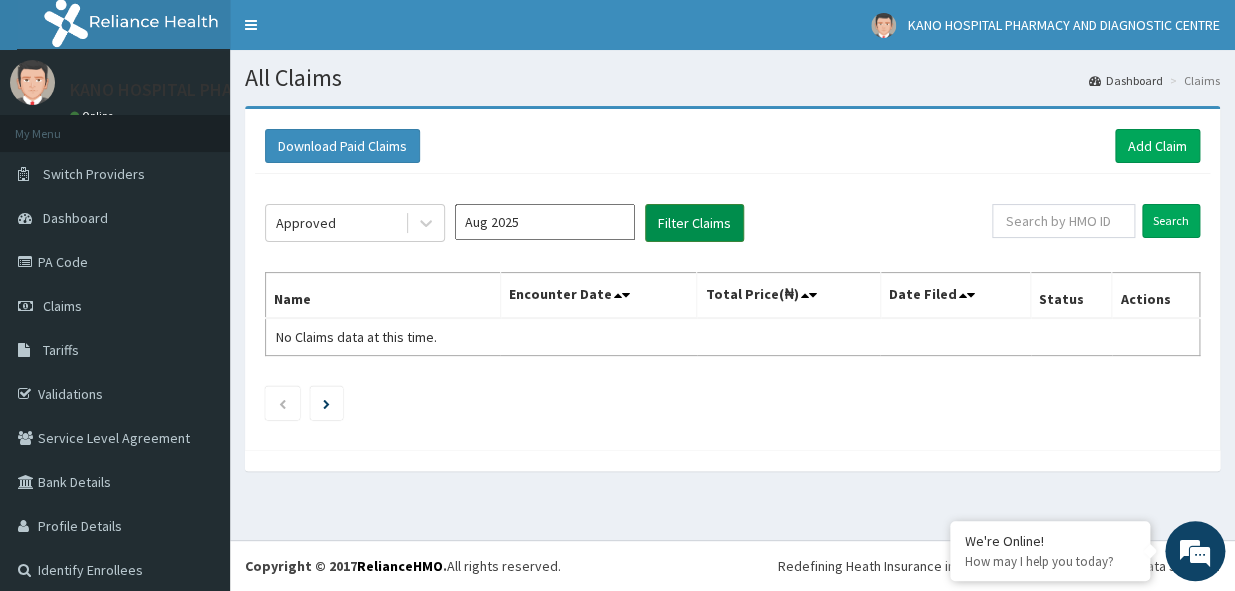 click on "Filter Claims" at bounding box center (694, 223) 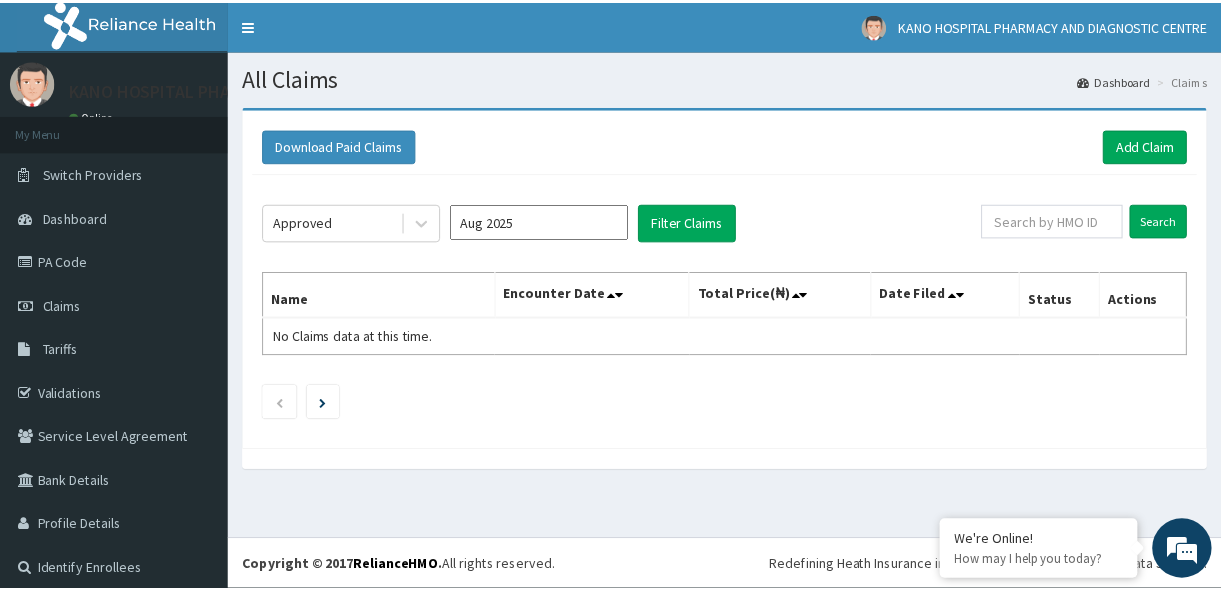 scroll, scrollTop: 0, scrollLeft: 0, axis: both 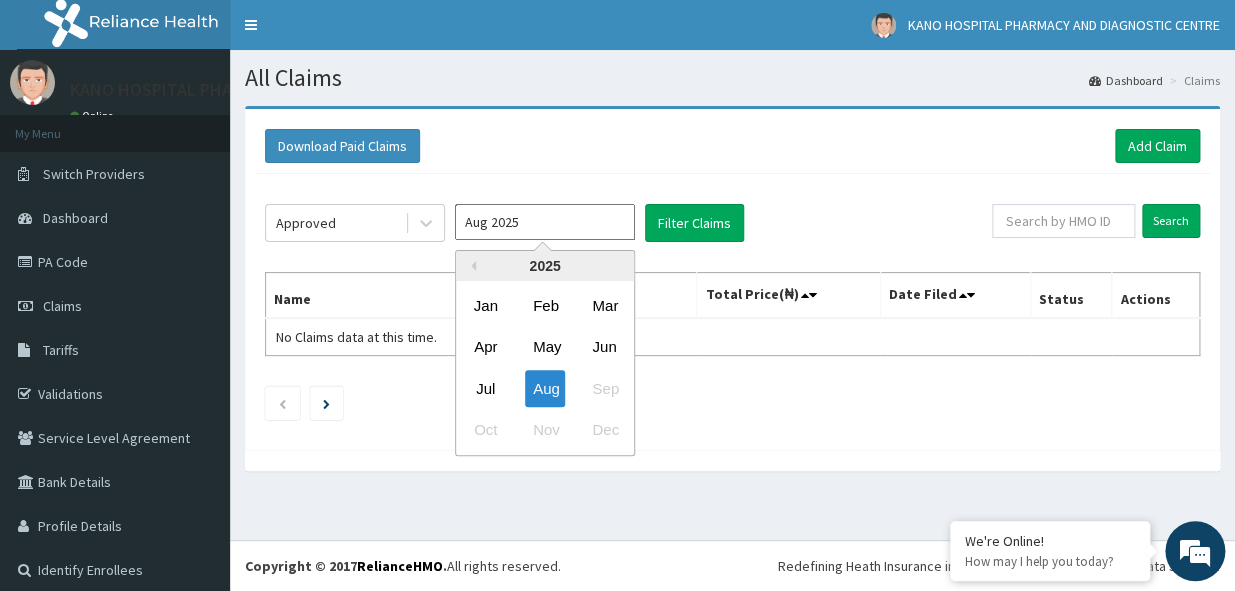 click on "Aug 2025" at bounding box center (545, 222) 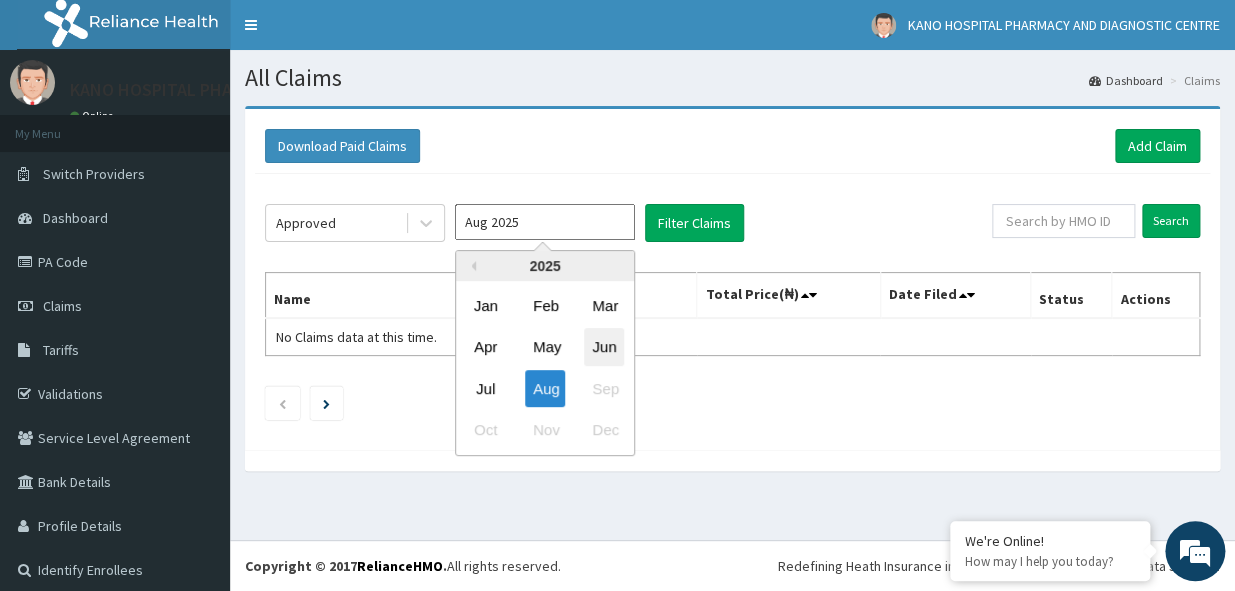 click on "Jun" at bounding box center [604, 347] 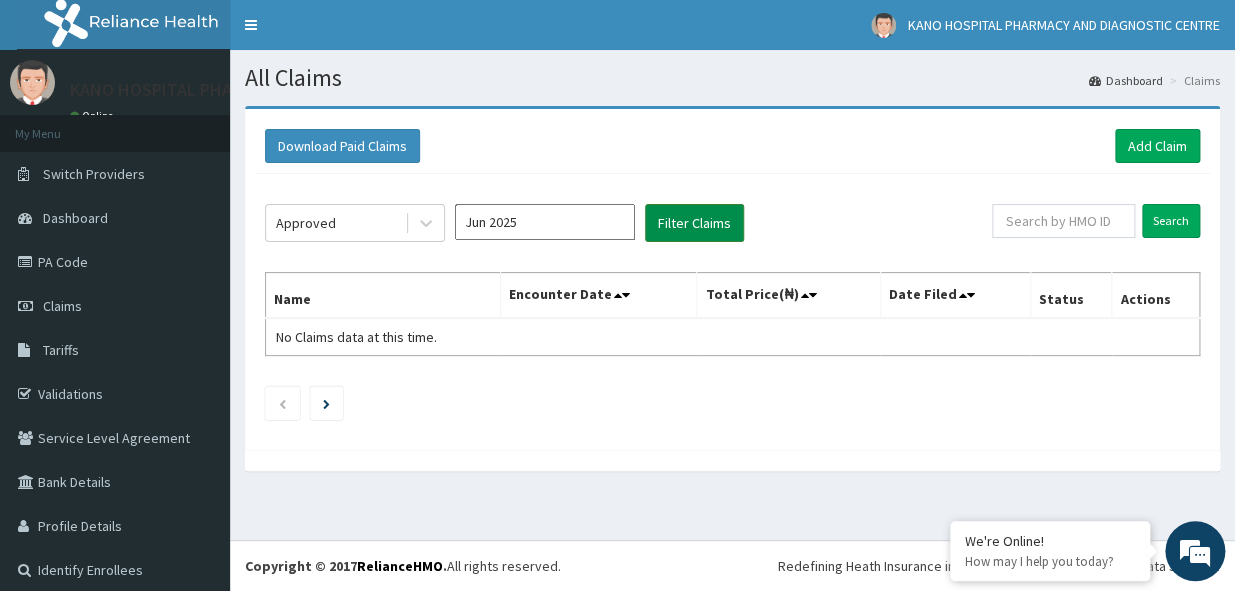 click on "Filter Claims" at bounding box center [694, 223] 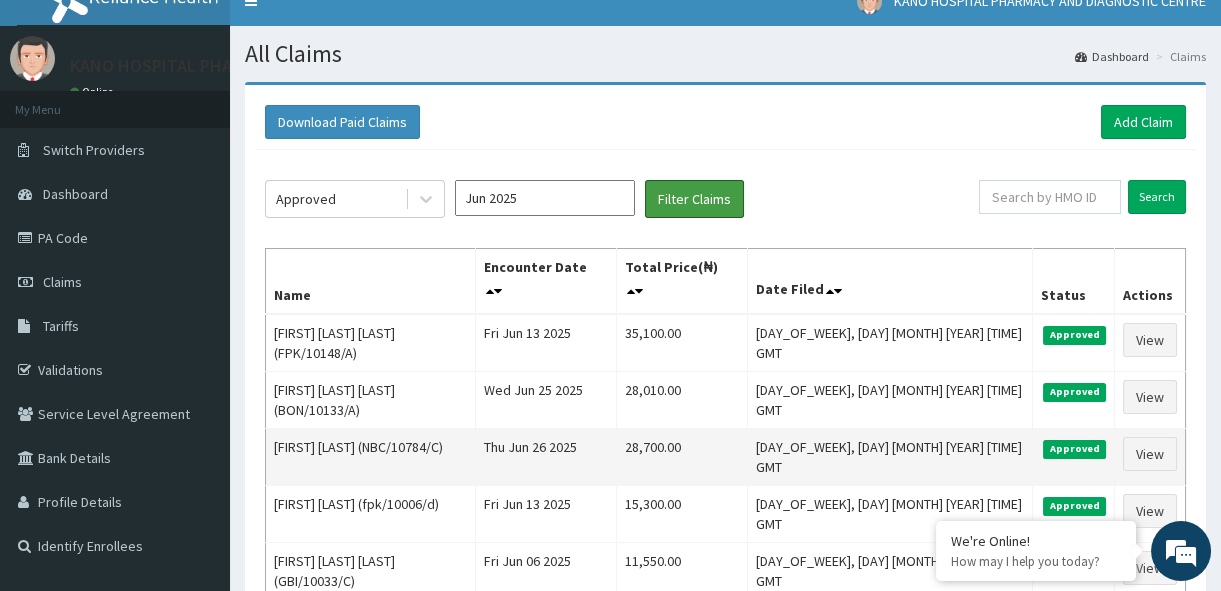 scroll, scrollTop: 0, scrollLeft: 0, axis: both 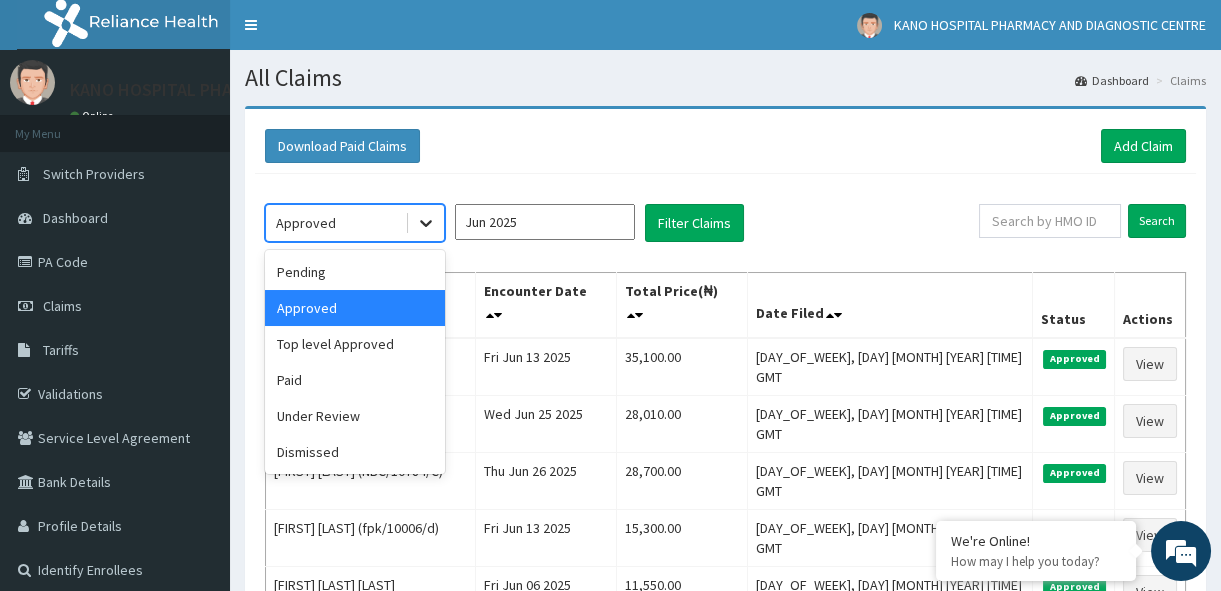 click 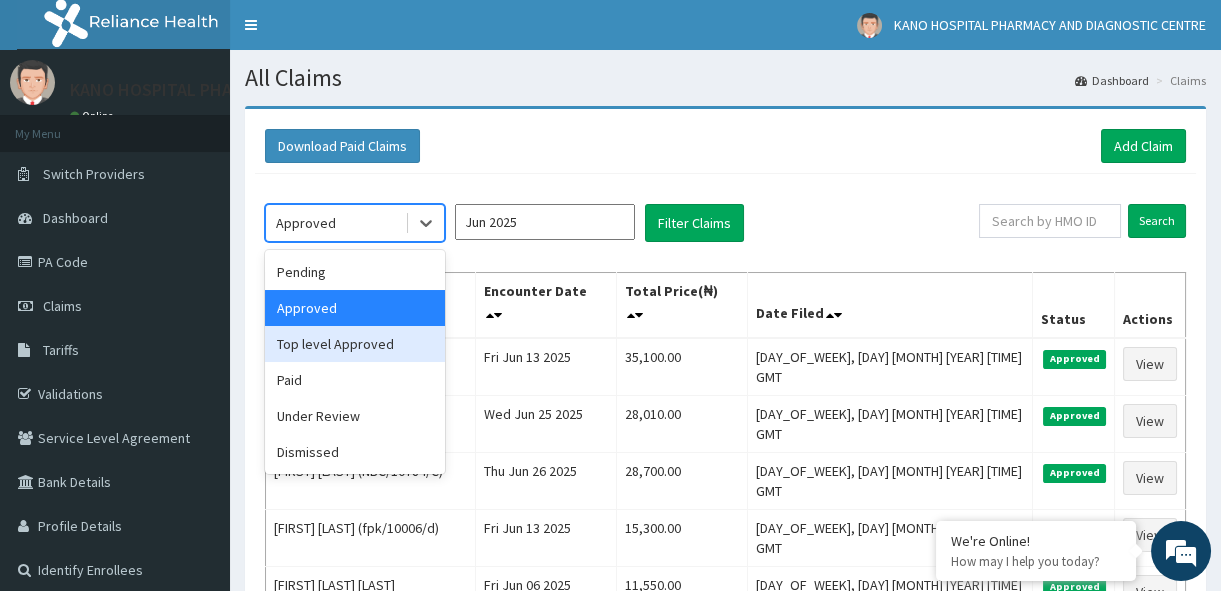click on "Top level Approved" at bounding box center [355, 344] 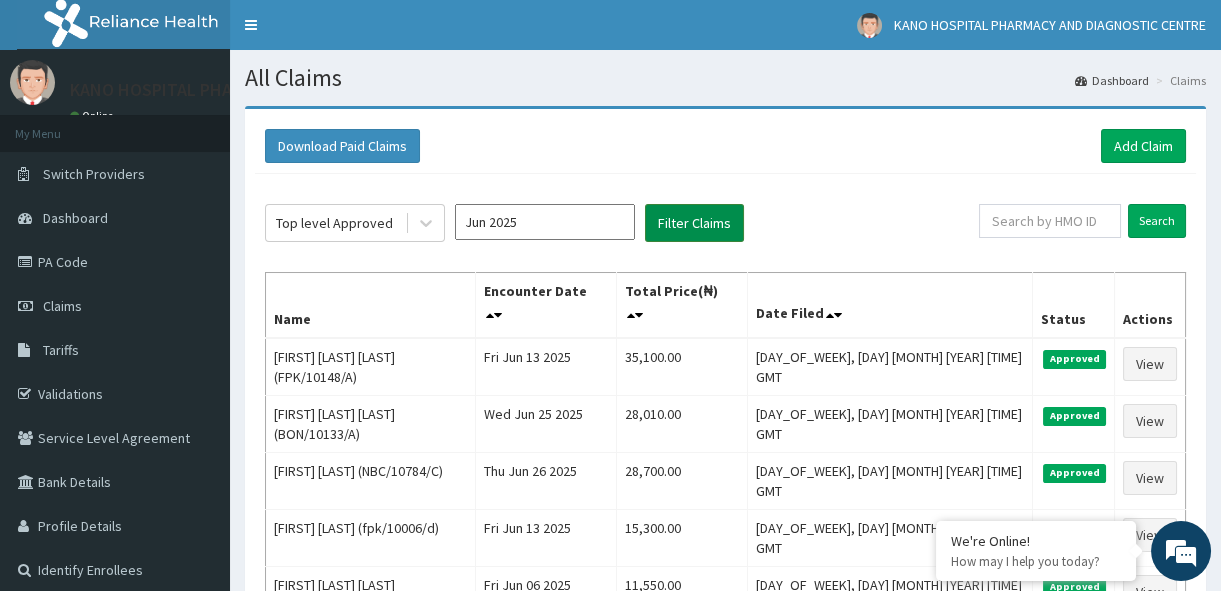 click on "Filter Claims" at bounding box center (694, 223) 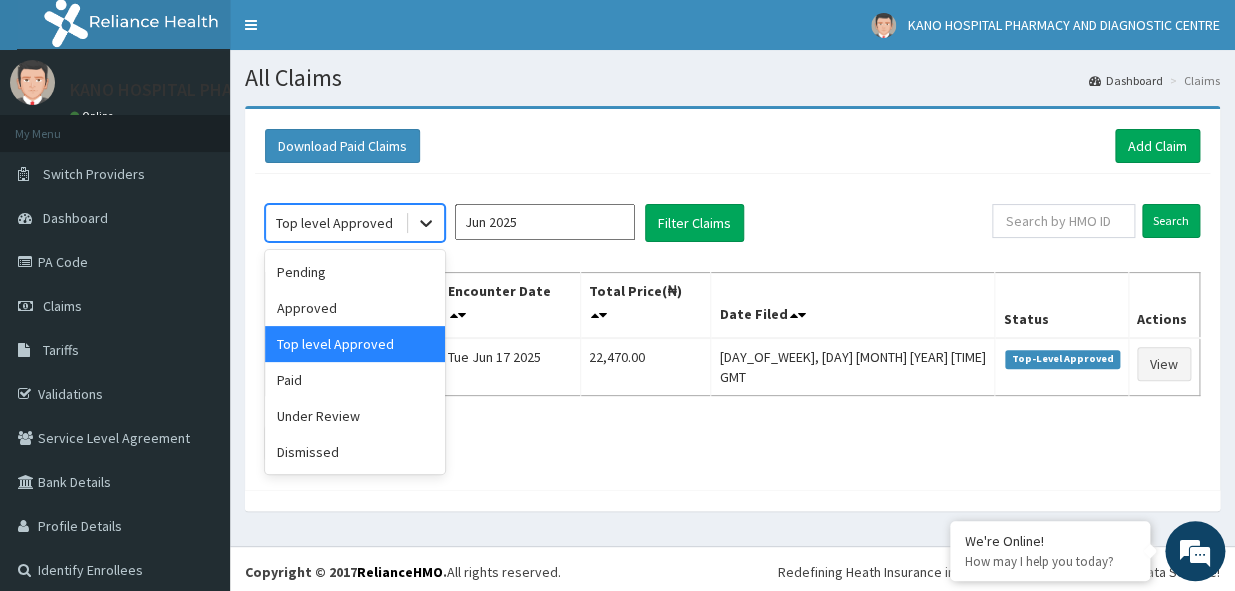 click 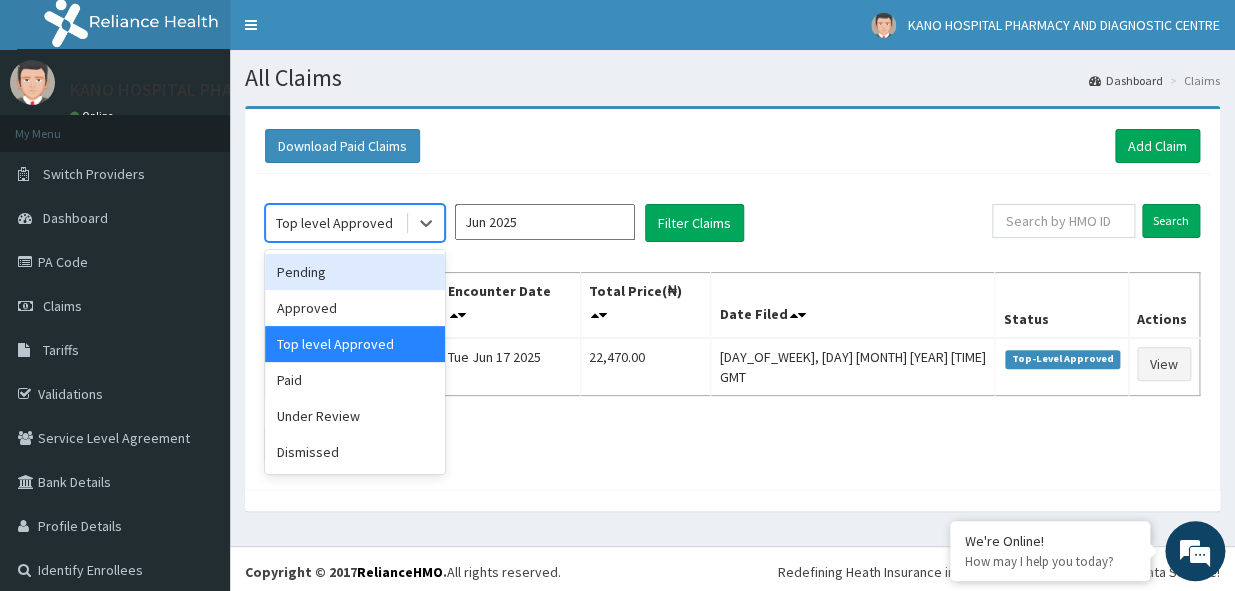 click on "Pending" at bounding box center [355, 272] 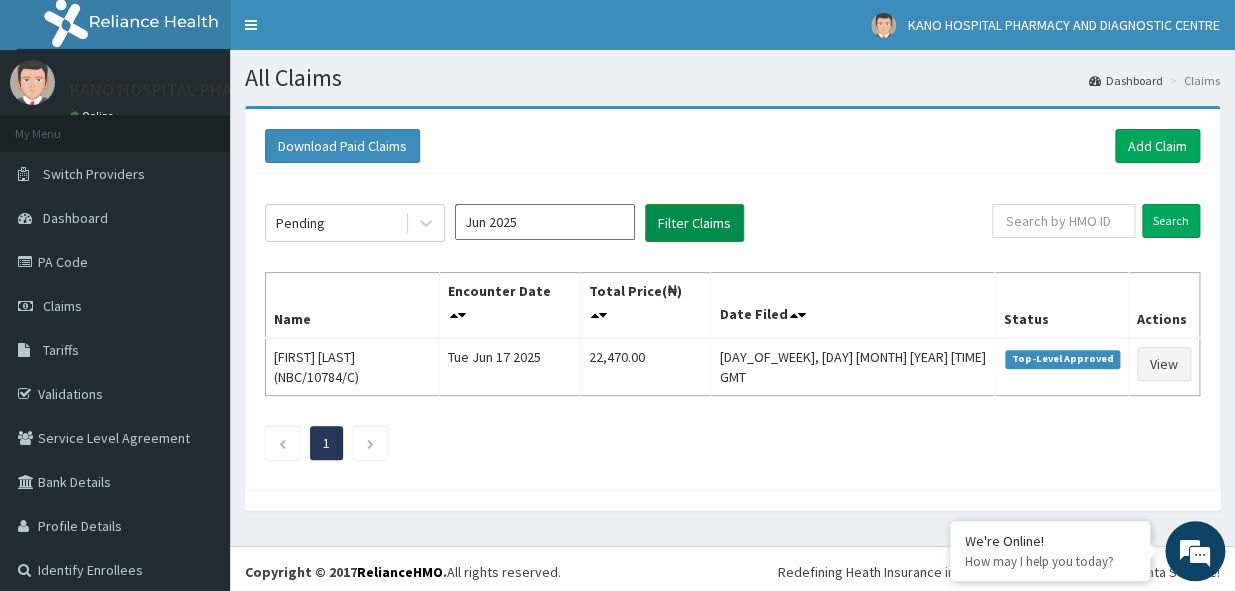 click on "Filter Claims" at bounding box center [694, 223] 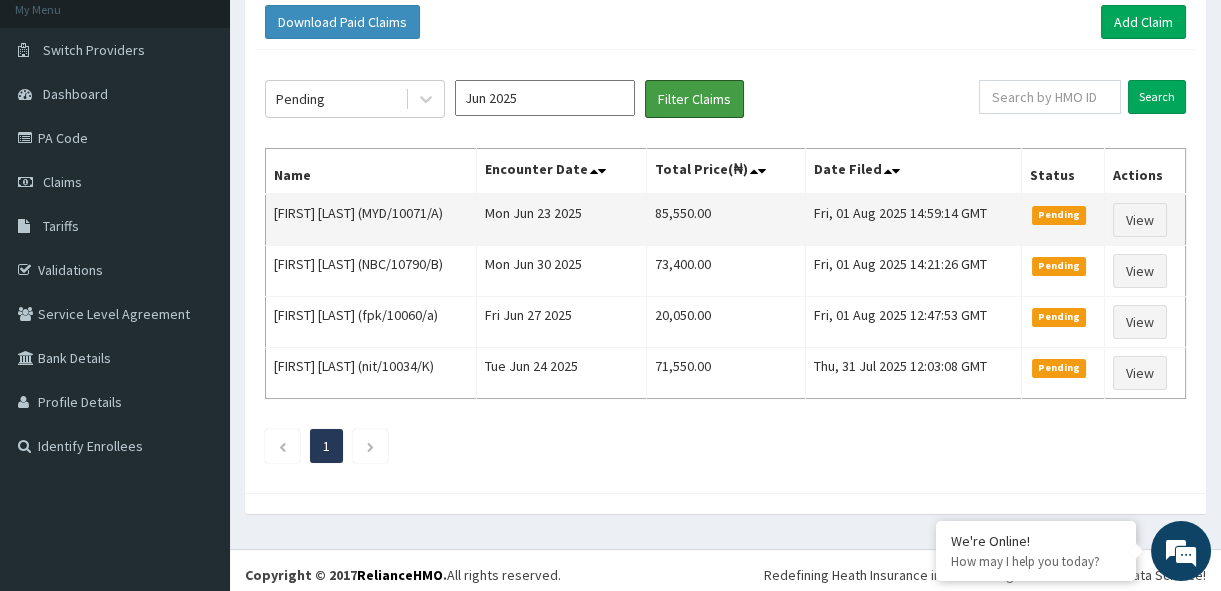 scroll, scrollTop: 130, scrollLeft: 0, axis: vertical 